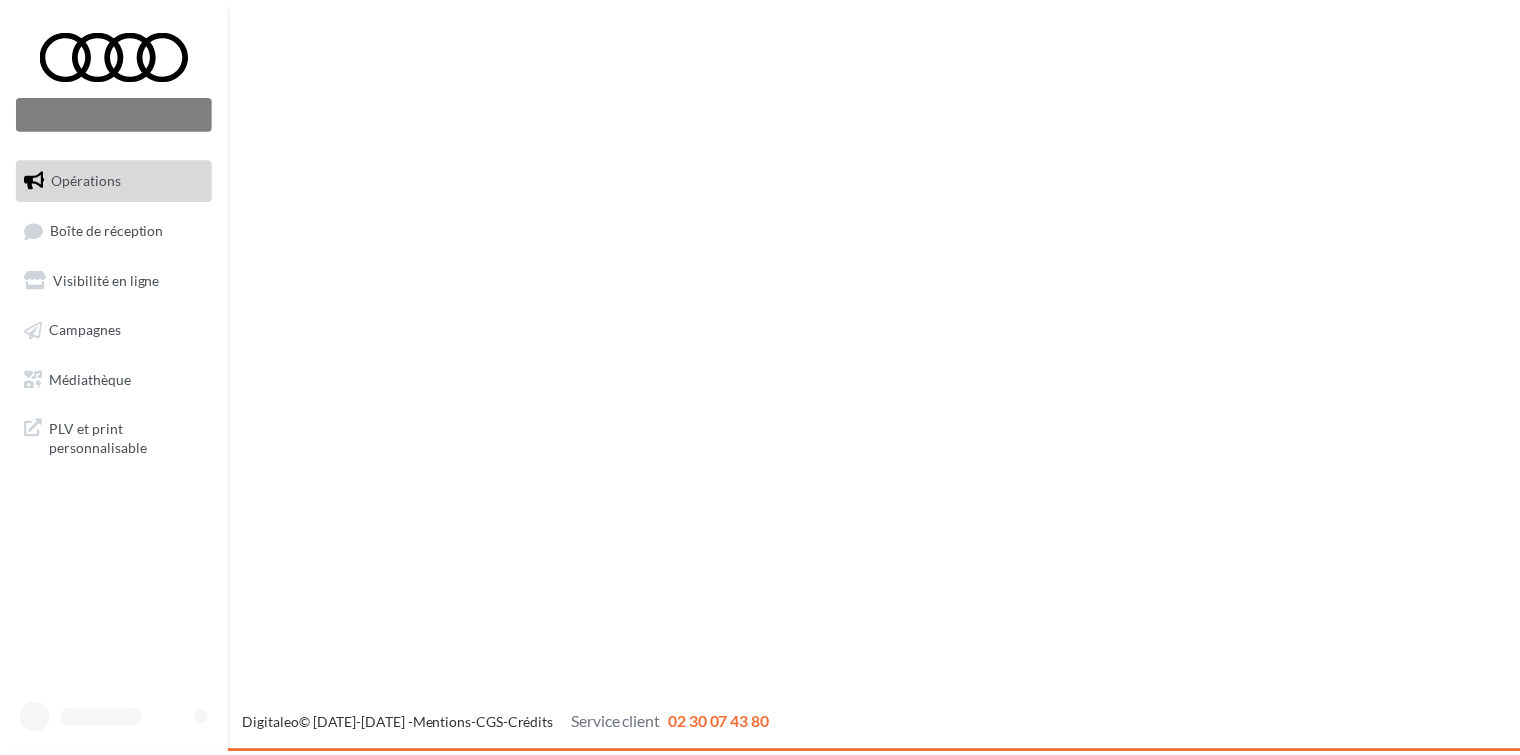 scroll, scrollTop: 0, scrollLeft: 0, axis: both 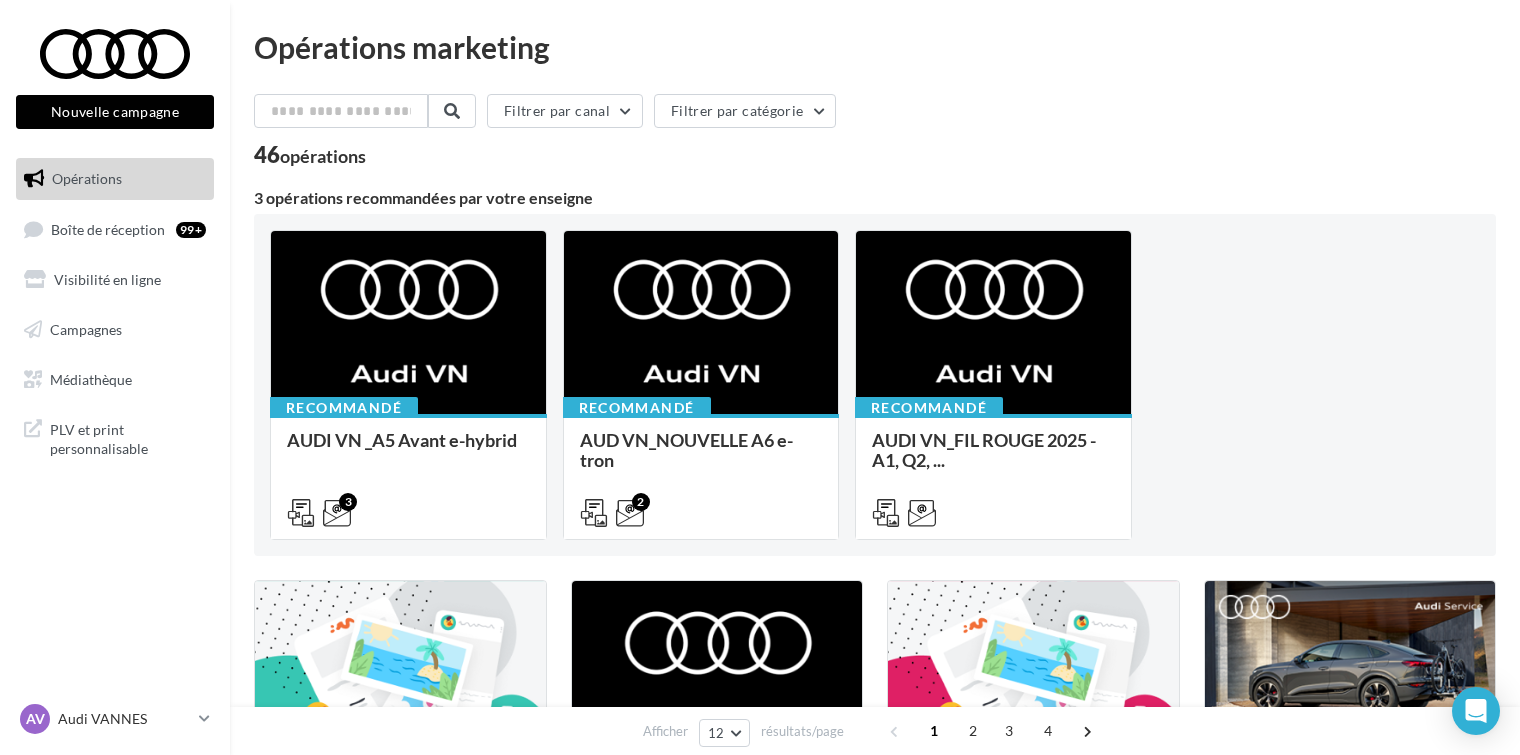drag, startPoint x: 1259, startPoint y: 152, endPoint x: 1525, endPoint y: 177, distance: 267.17224 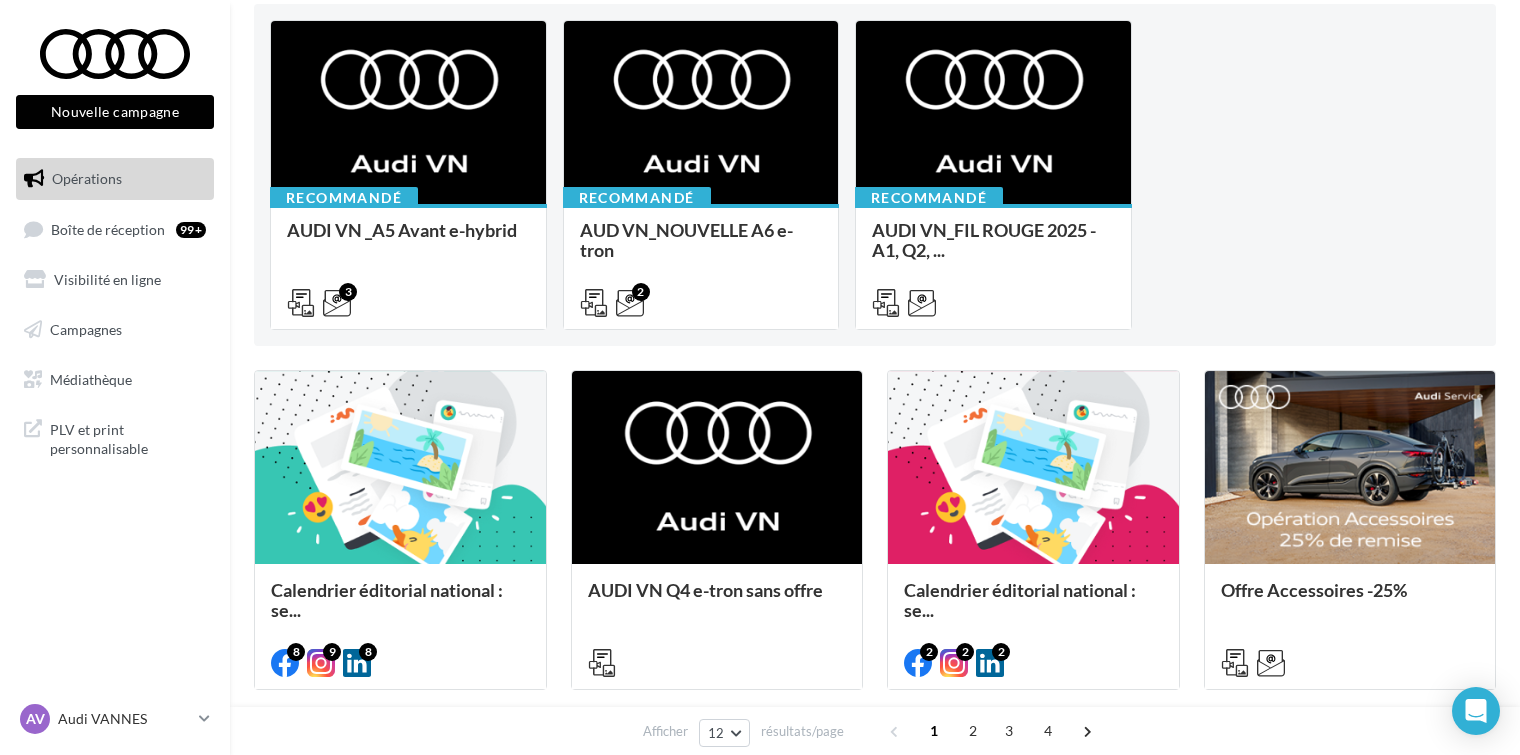 scroll, scrollTop: 226, scrollLeft: 0, axis: vertical 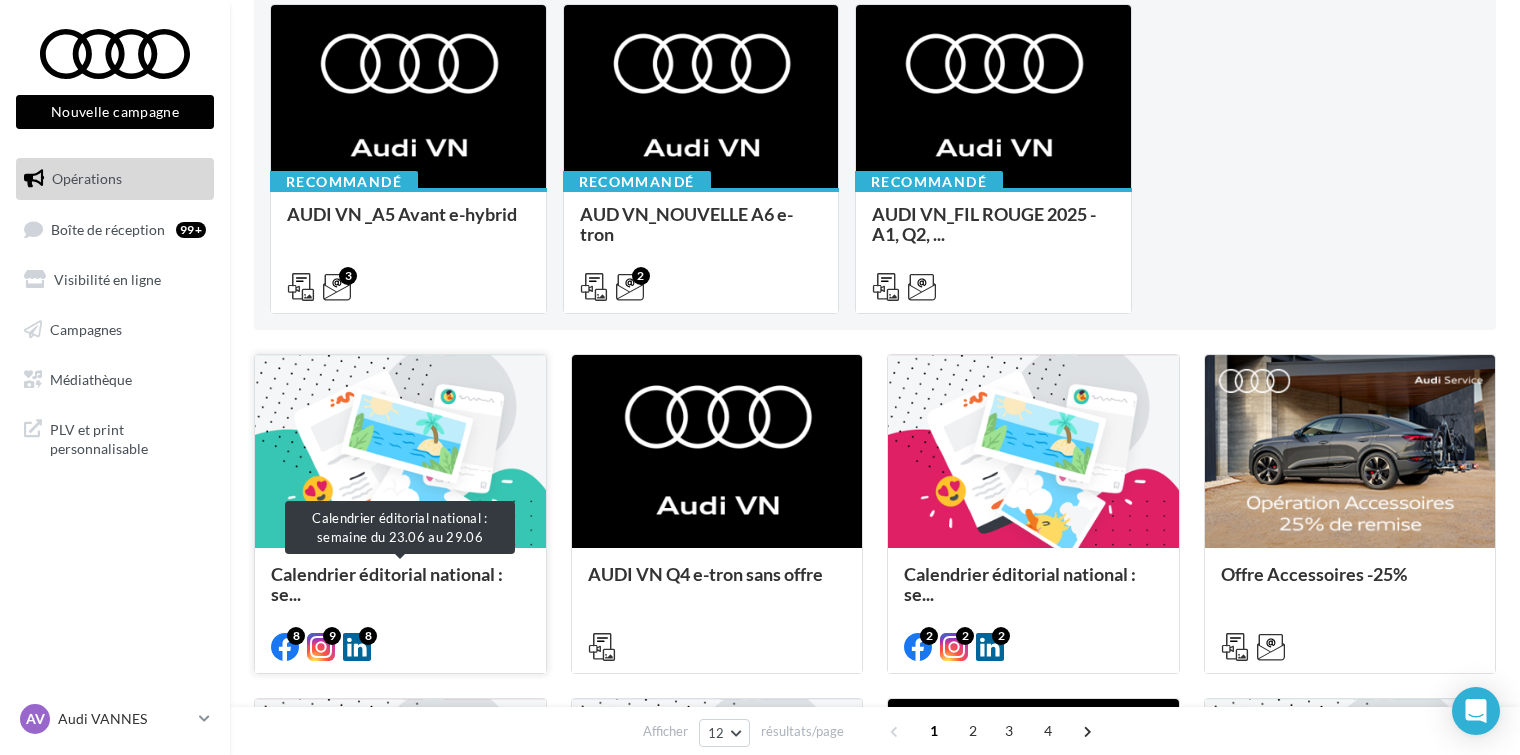 click on "Calendrier éditorial national : se..." at bounding box center [400, 584] 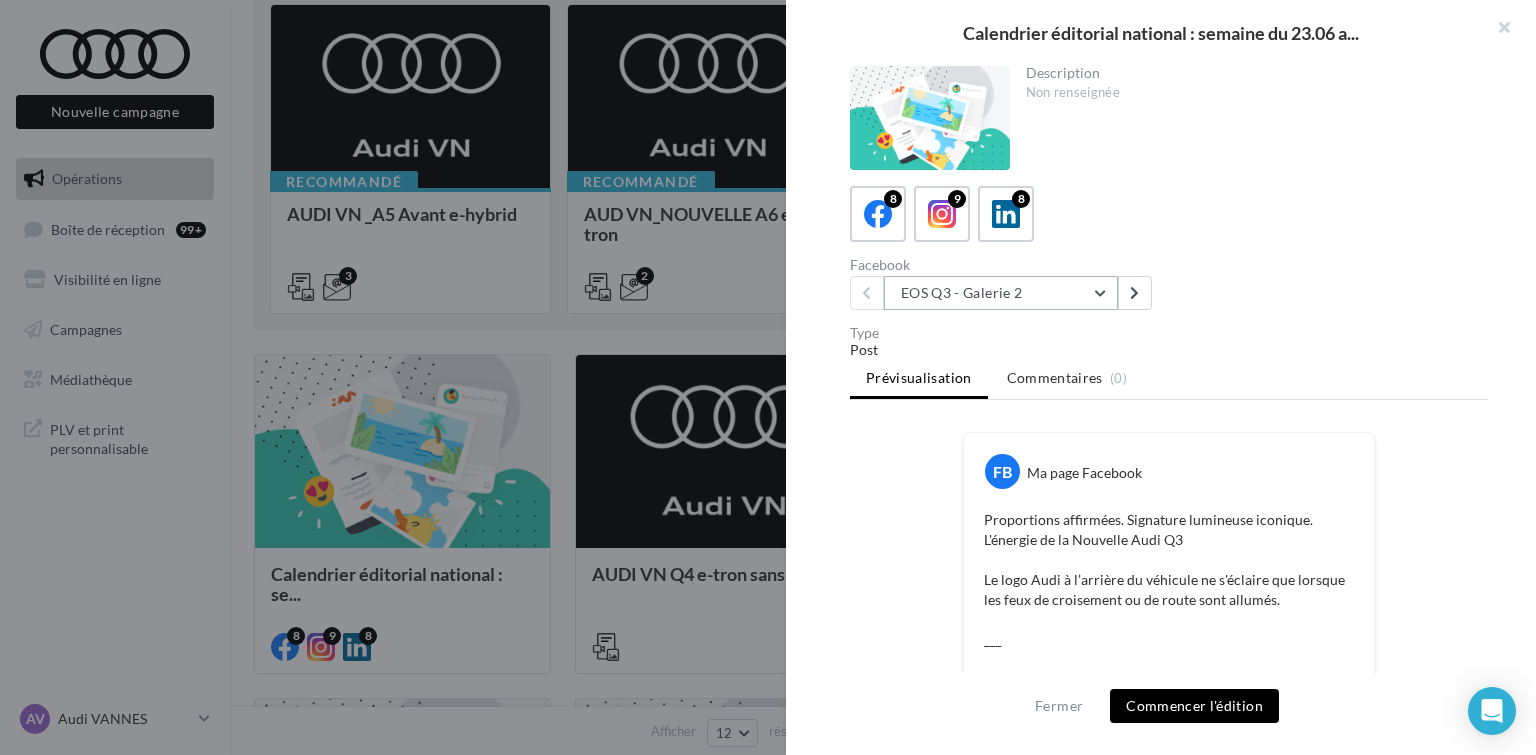 click on "EOS Q3 - Galerie 2" at bounding box center [1001, 293] 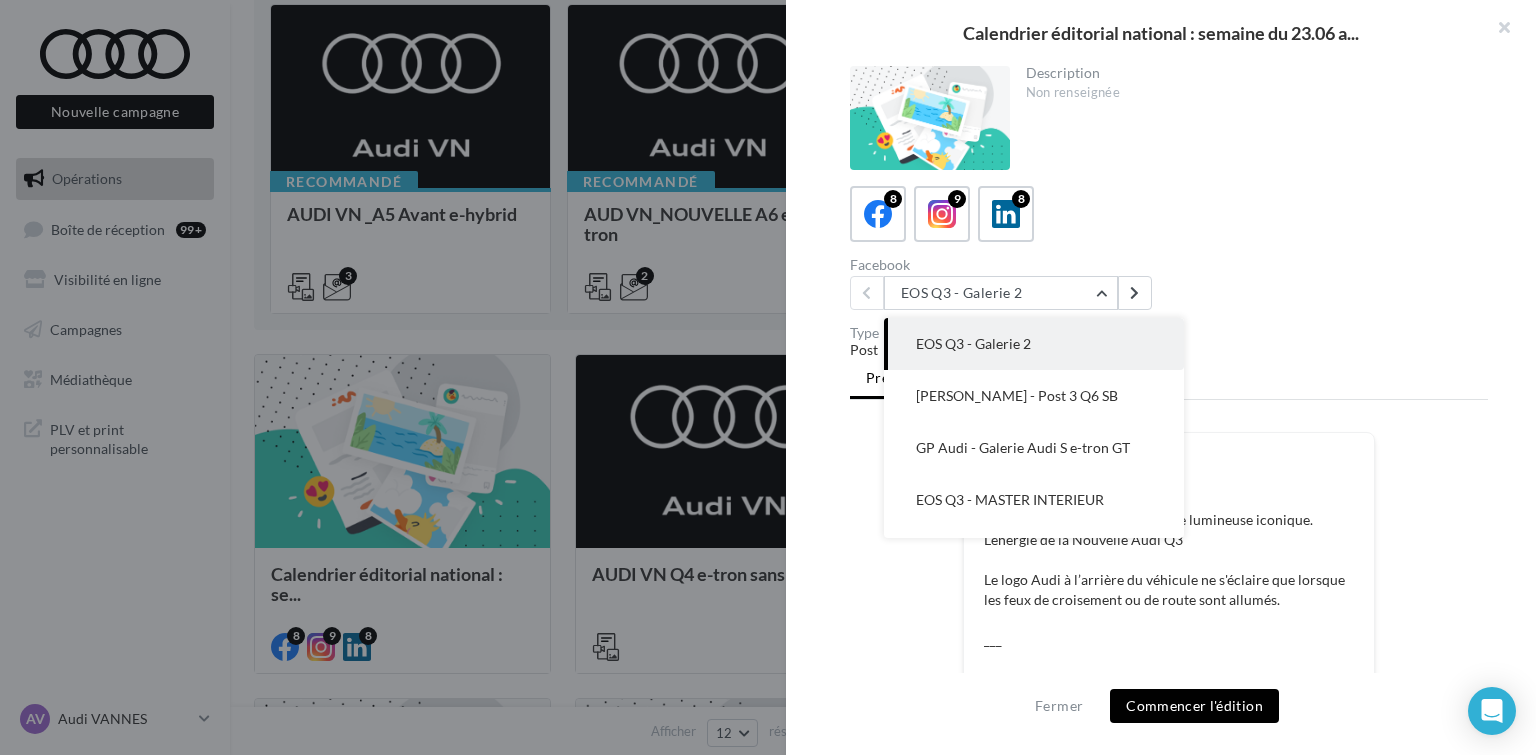 click on "Post" at bounding box center [1169, 350] 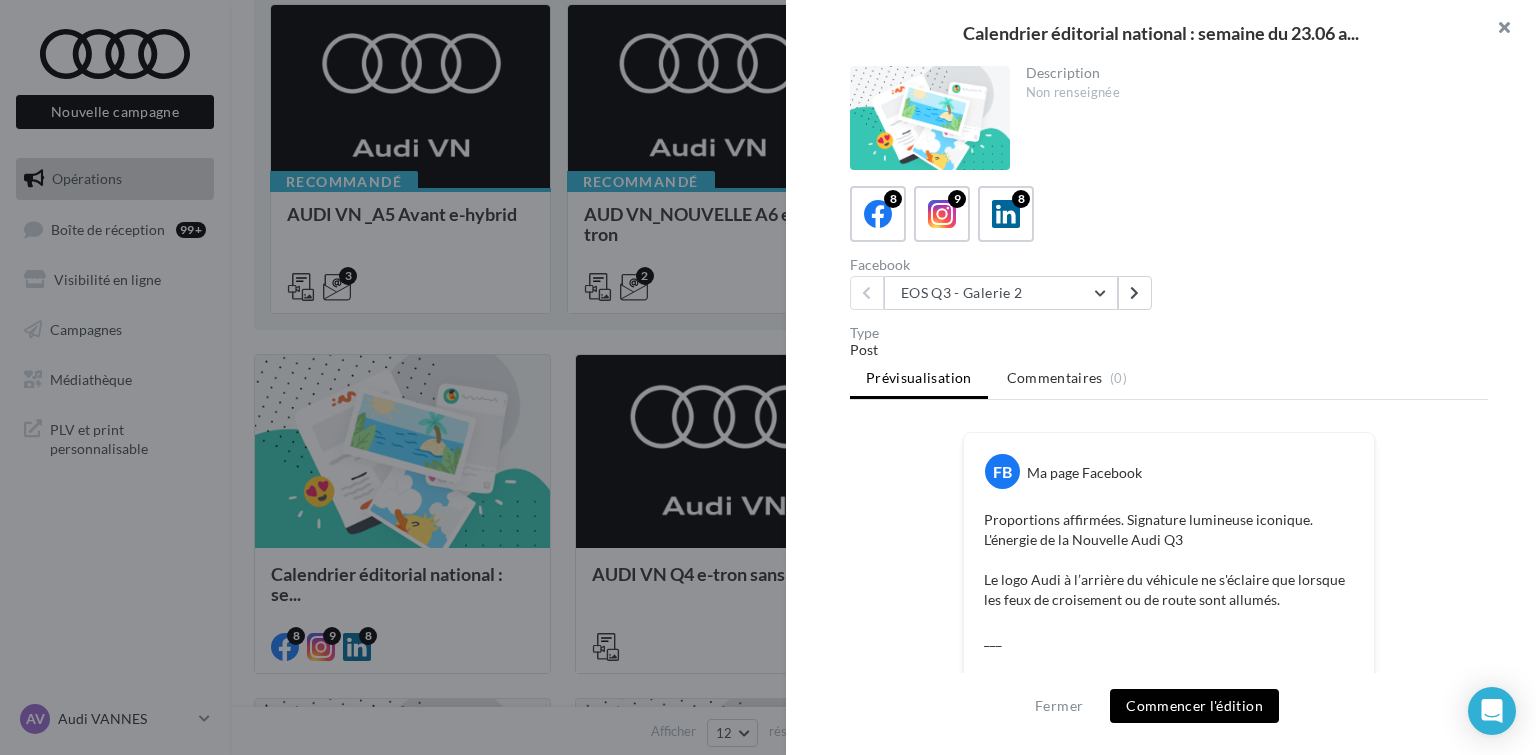 click at bounding box center (1496, 30) 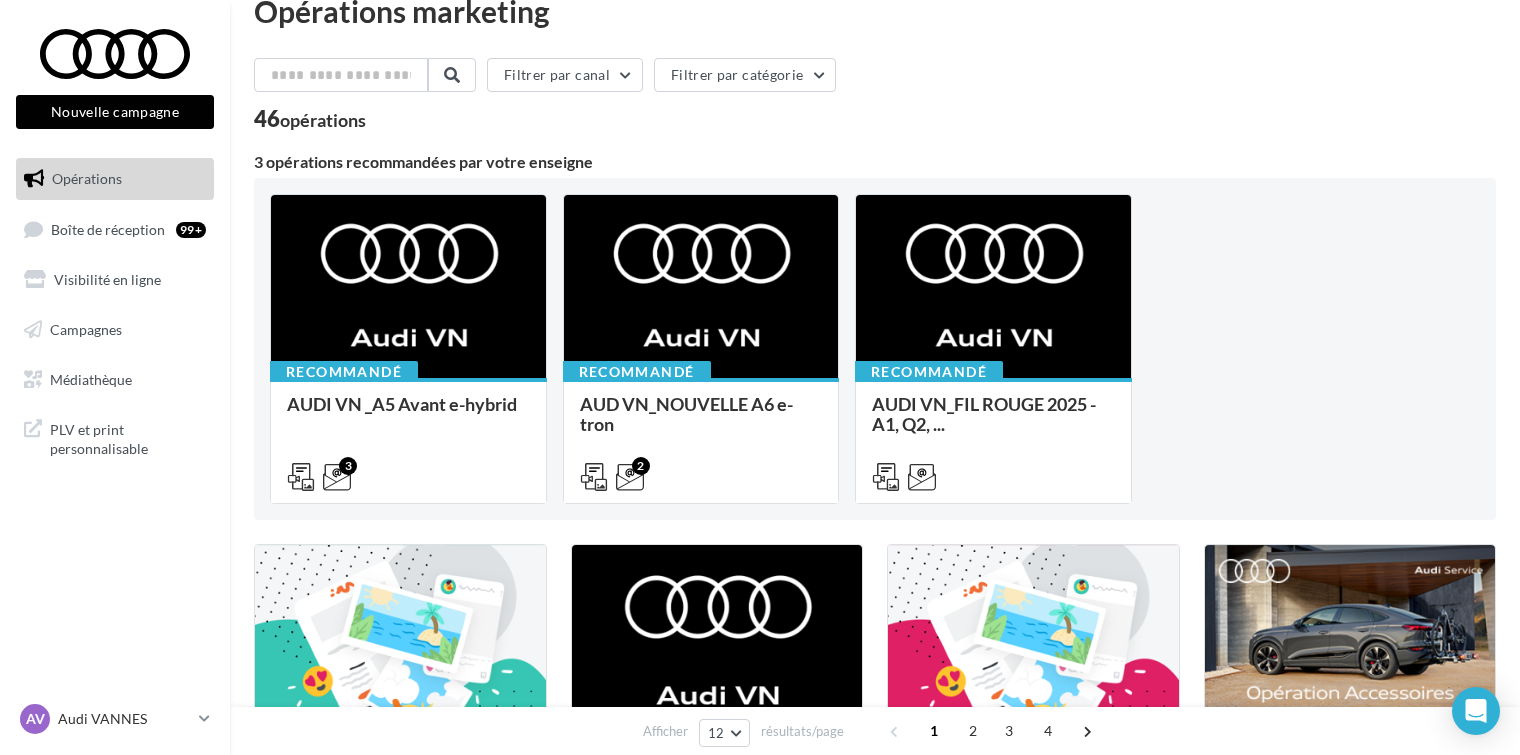 scroll, scrollTop: 0, scrollLeft: 0, axis: both 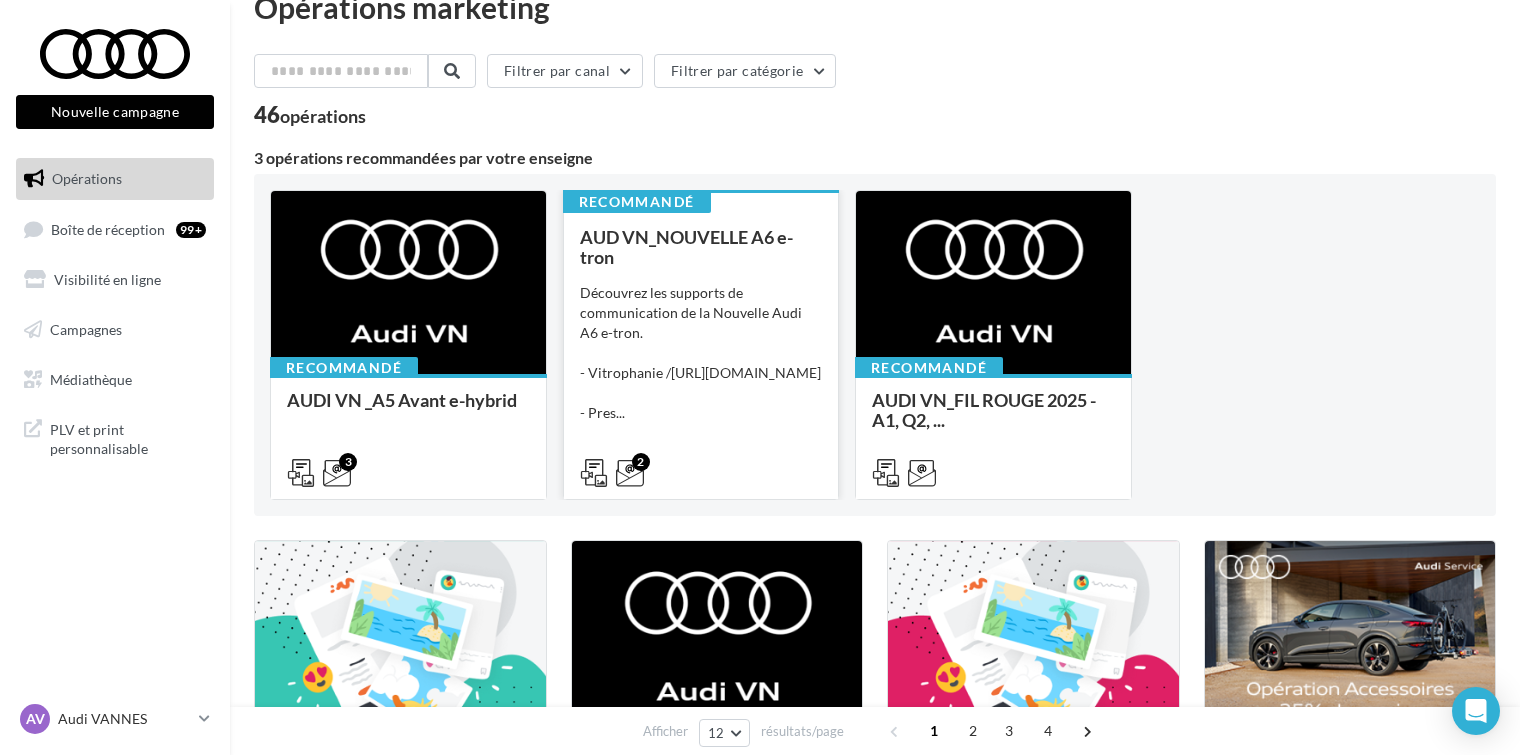 click at bounding box center [594, 473] 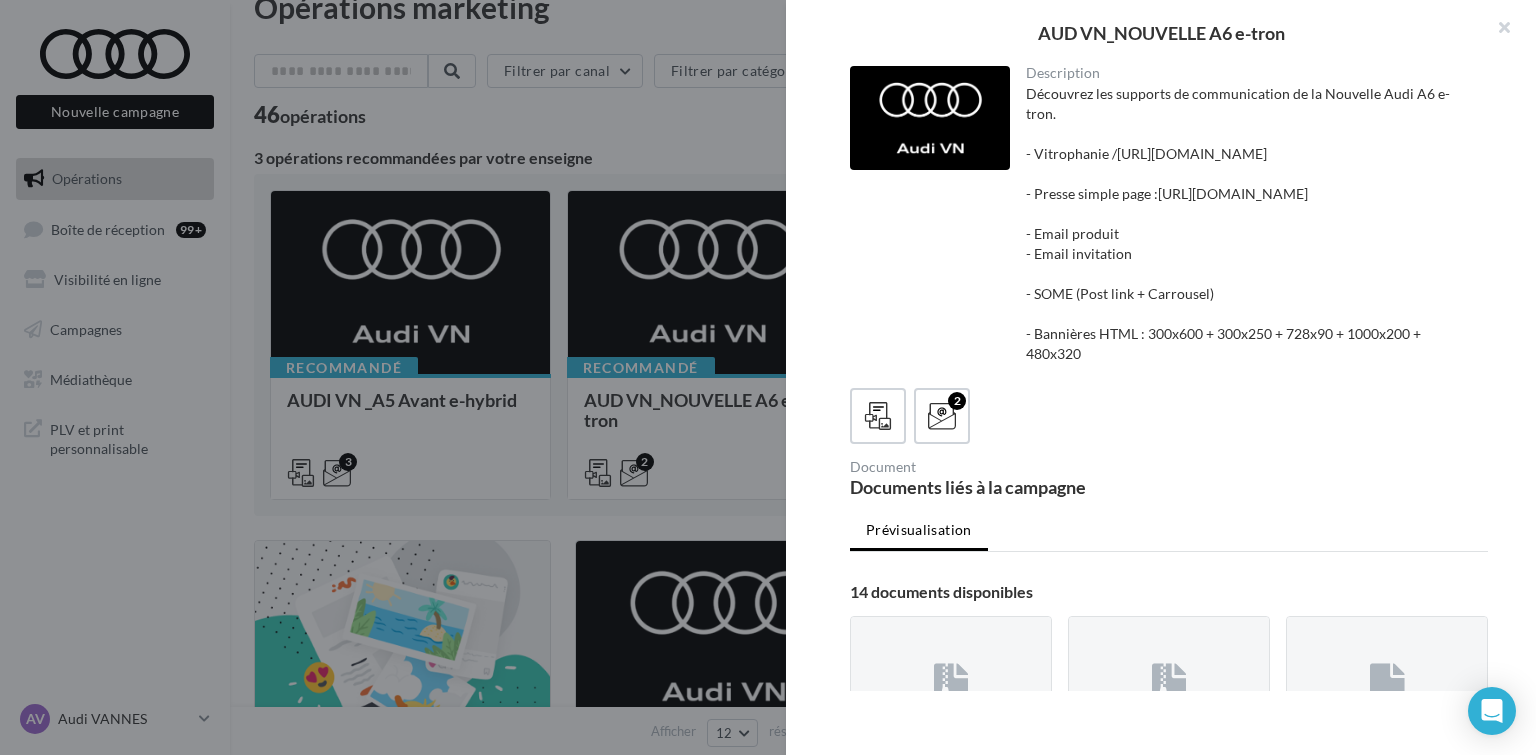 click on "2" at bounding box center [1169, 416] 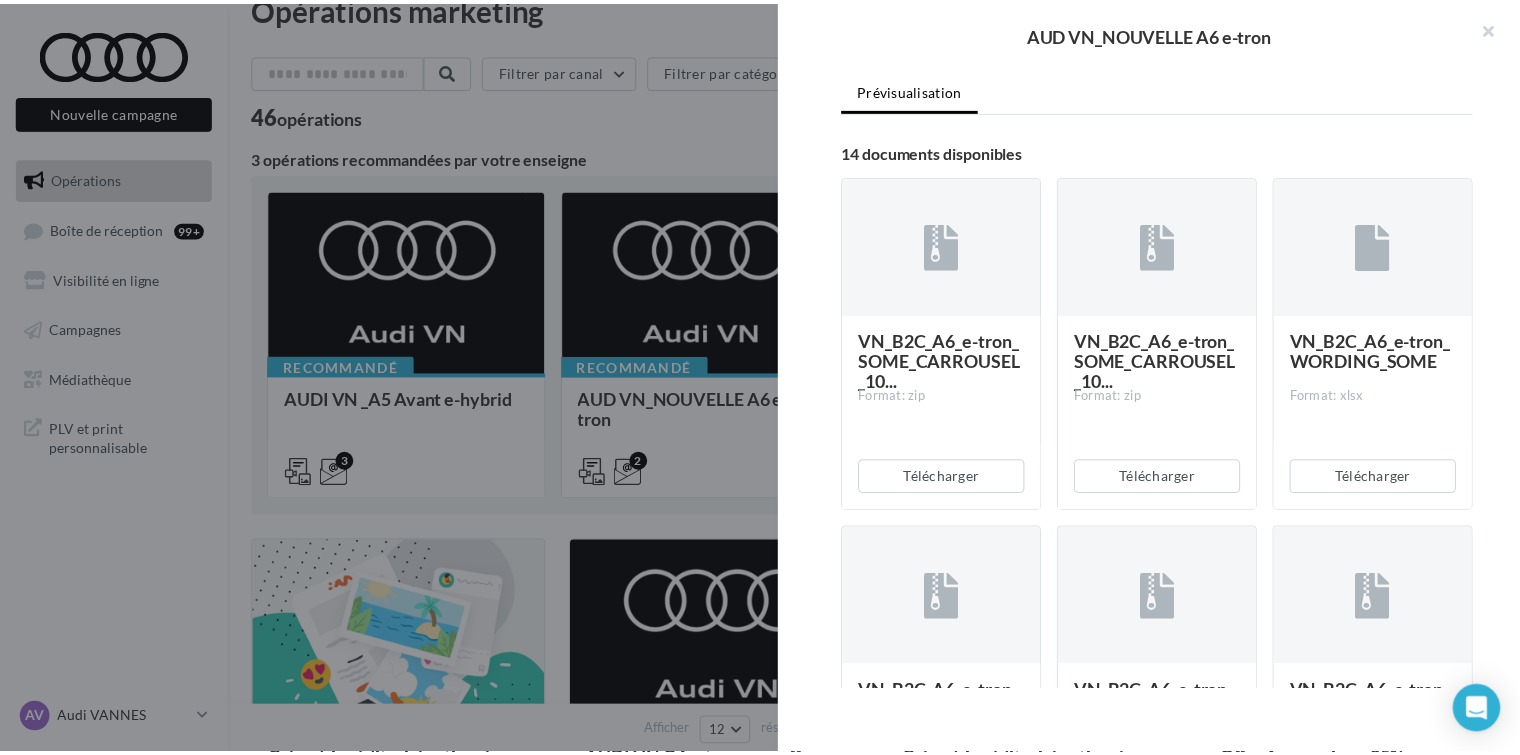 scroll, scrollTop: 600, scrollLeft: 0, axis: vertical 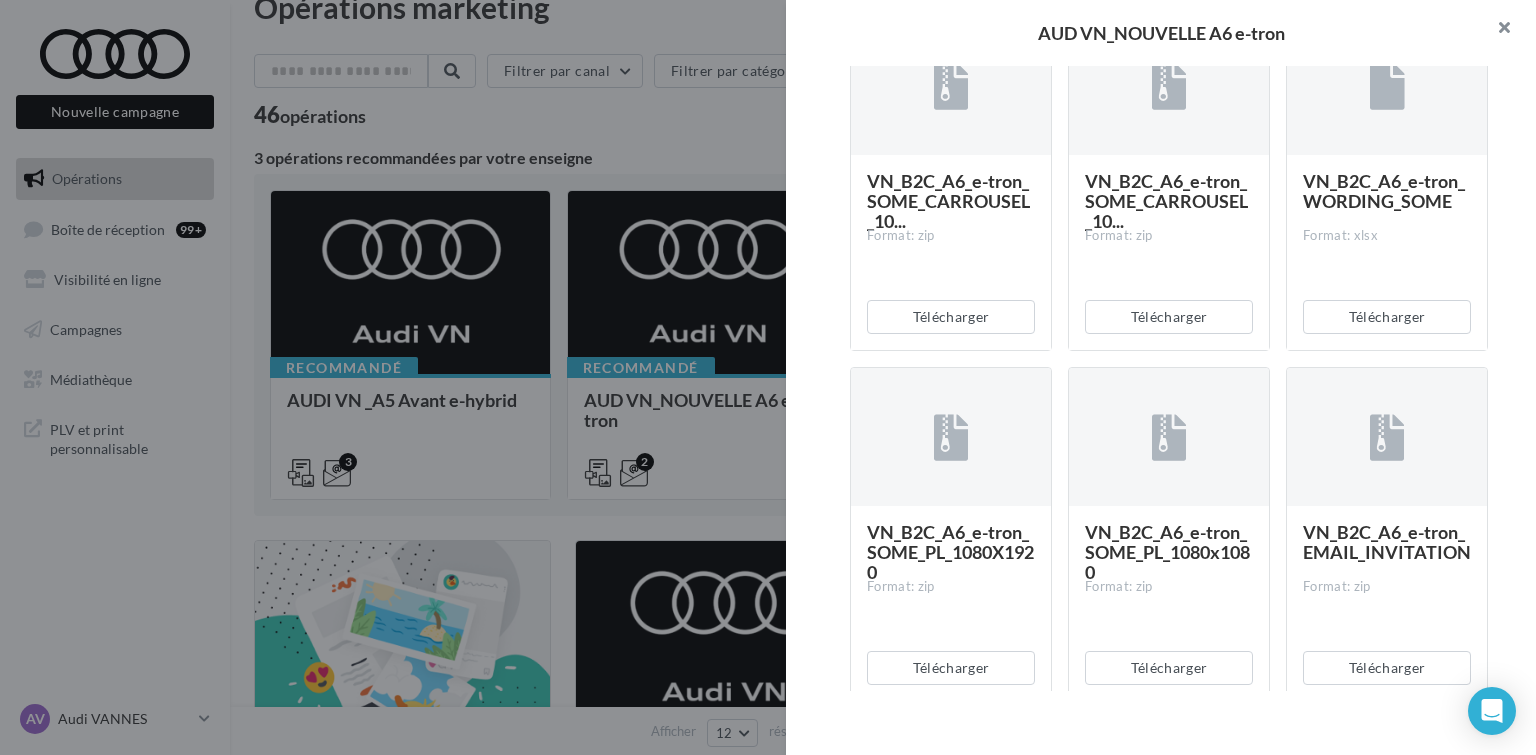 click at bounding box center [1496, 30] 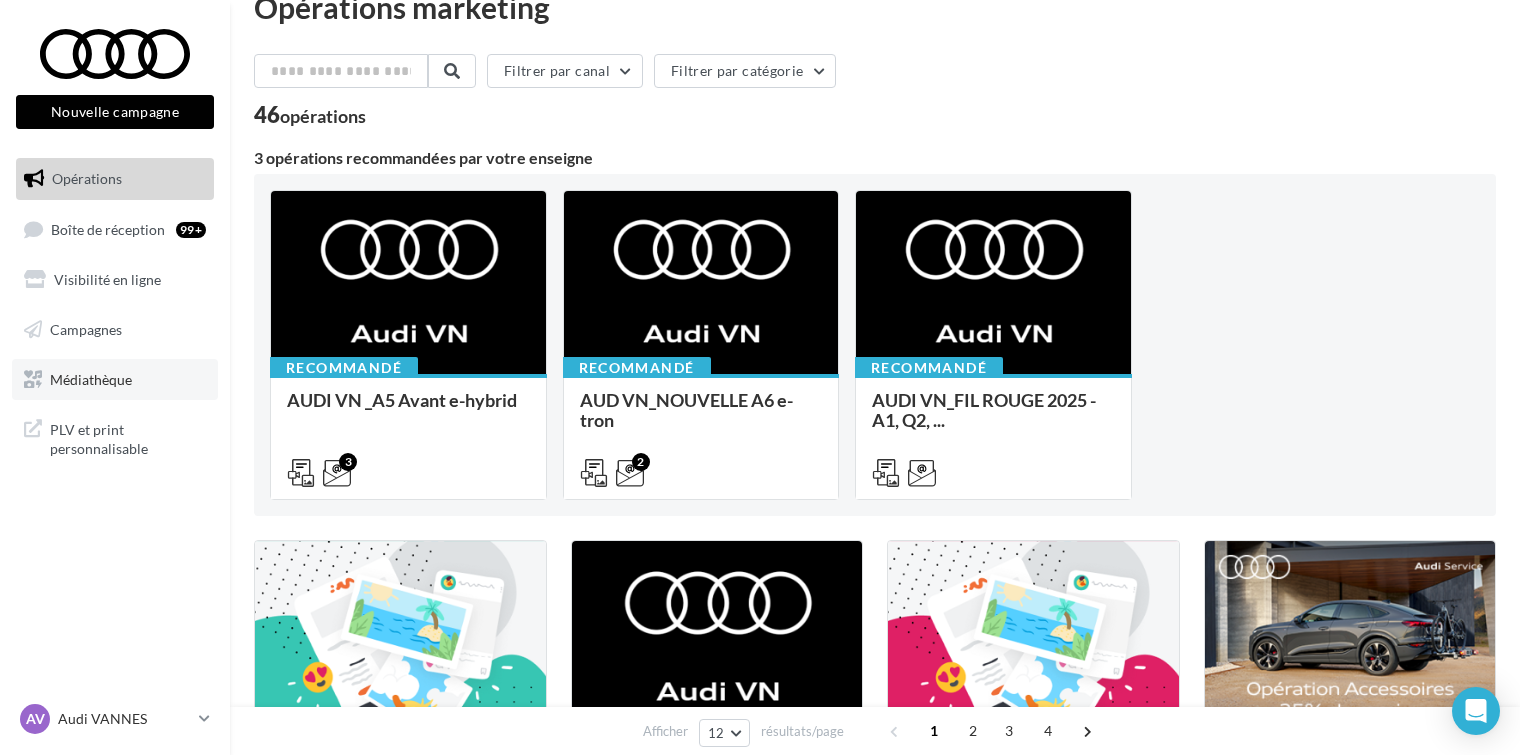 click on "Médiathèque" at bounding box center (115, 380) 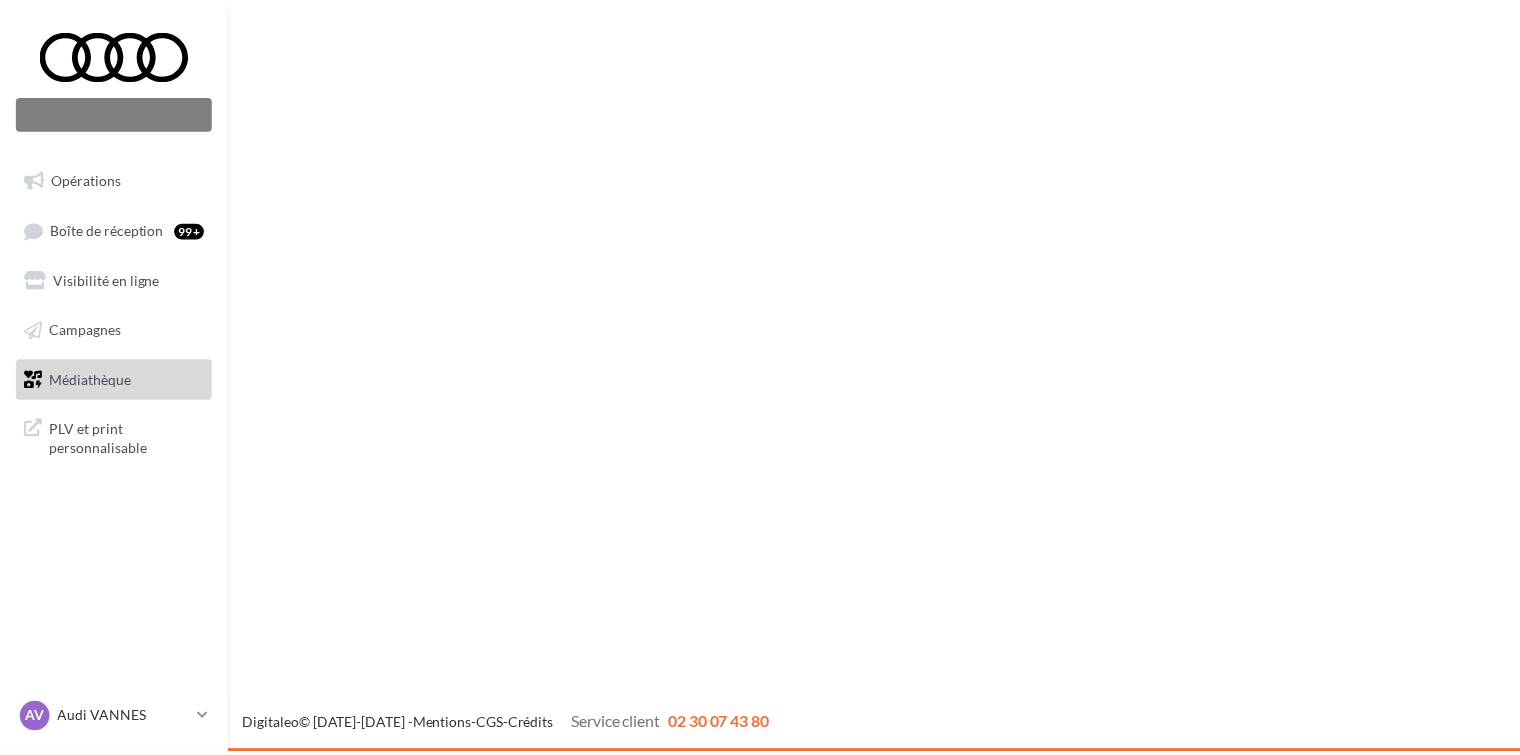 scroll, scrollTop: 0, scrollLeft: 0, axis: both 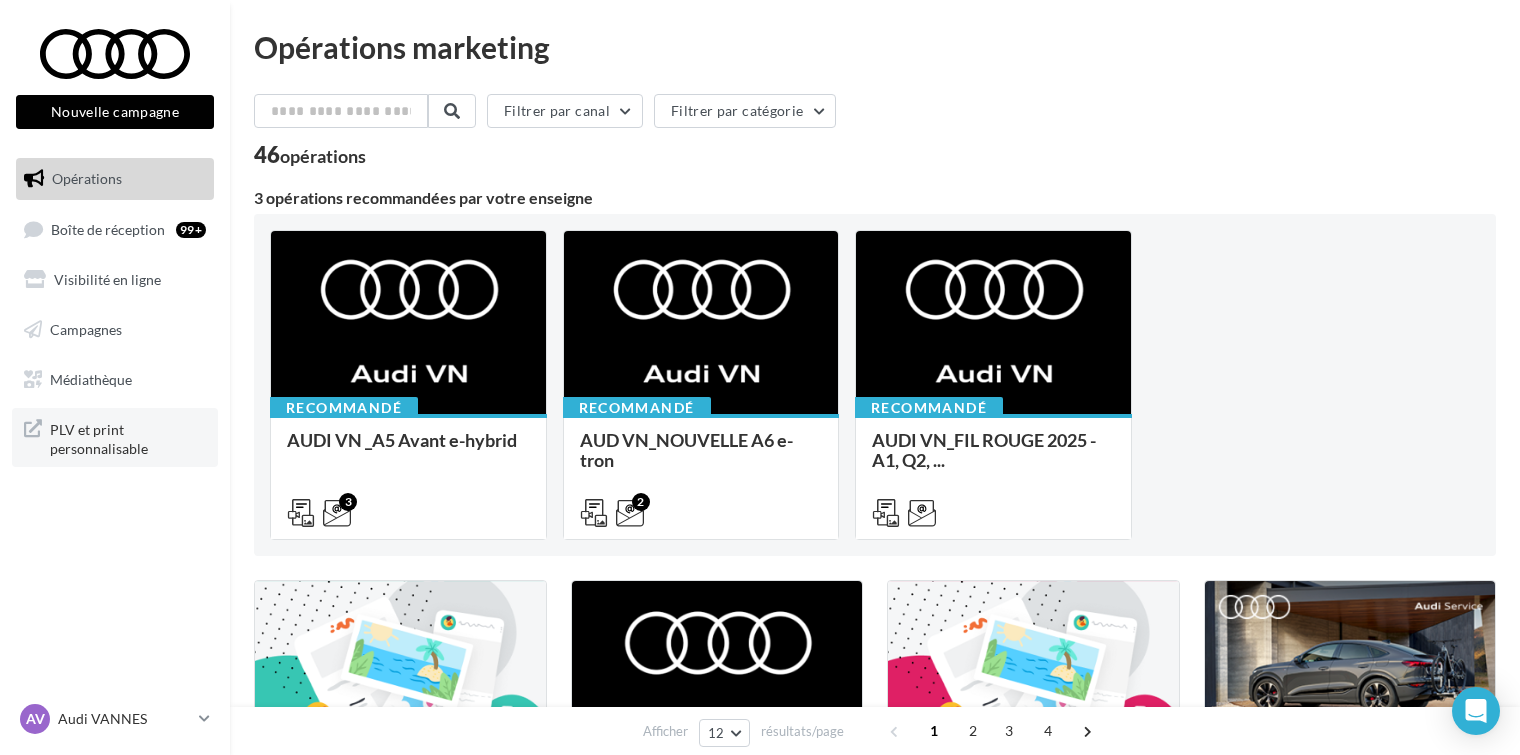 click on "PLV et print personnalisable" at bounding box center (128, 437) 